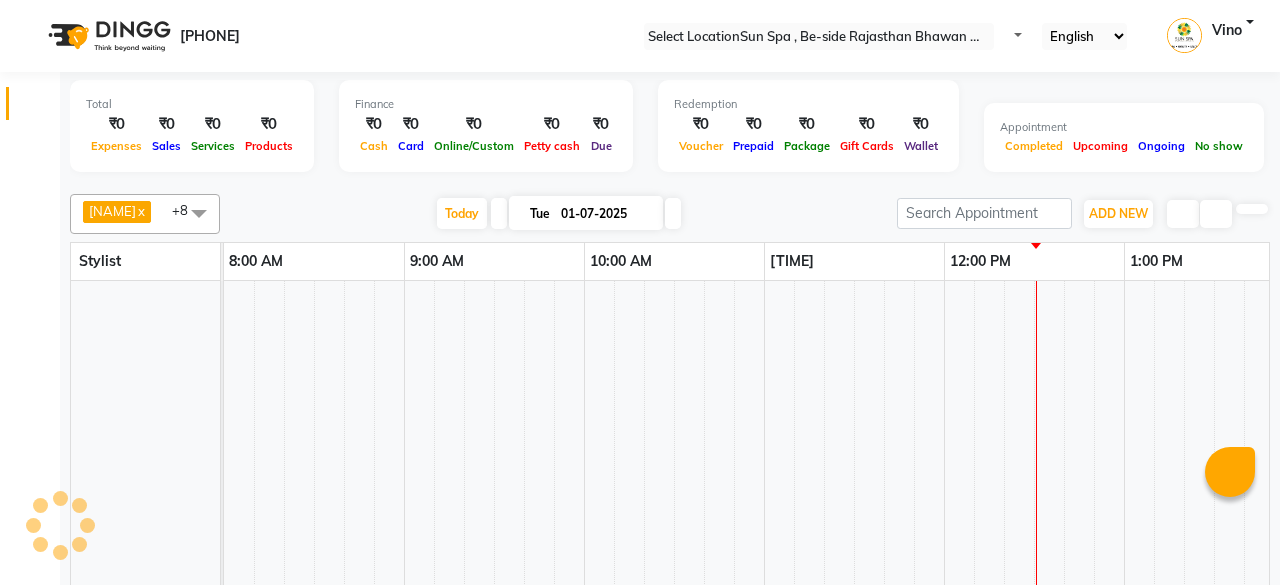 scroll, scrollTop: 0, scrollLeft: 0, axis: both 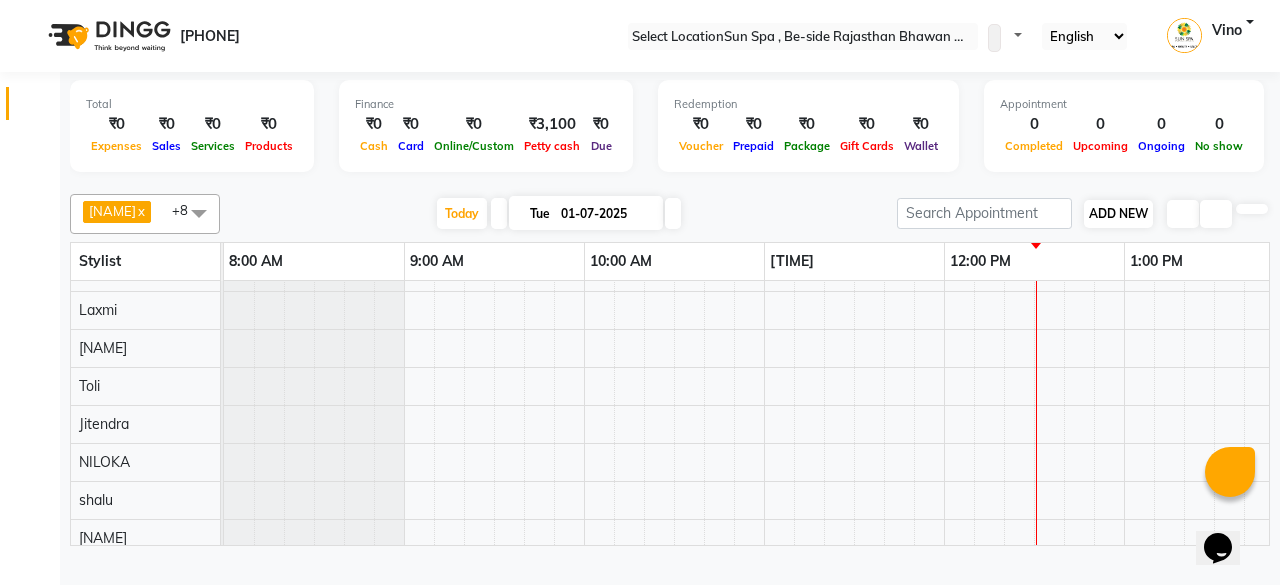 click on "ADD NEW" at bounding box center (1118, 213) 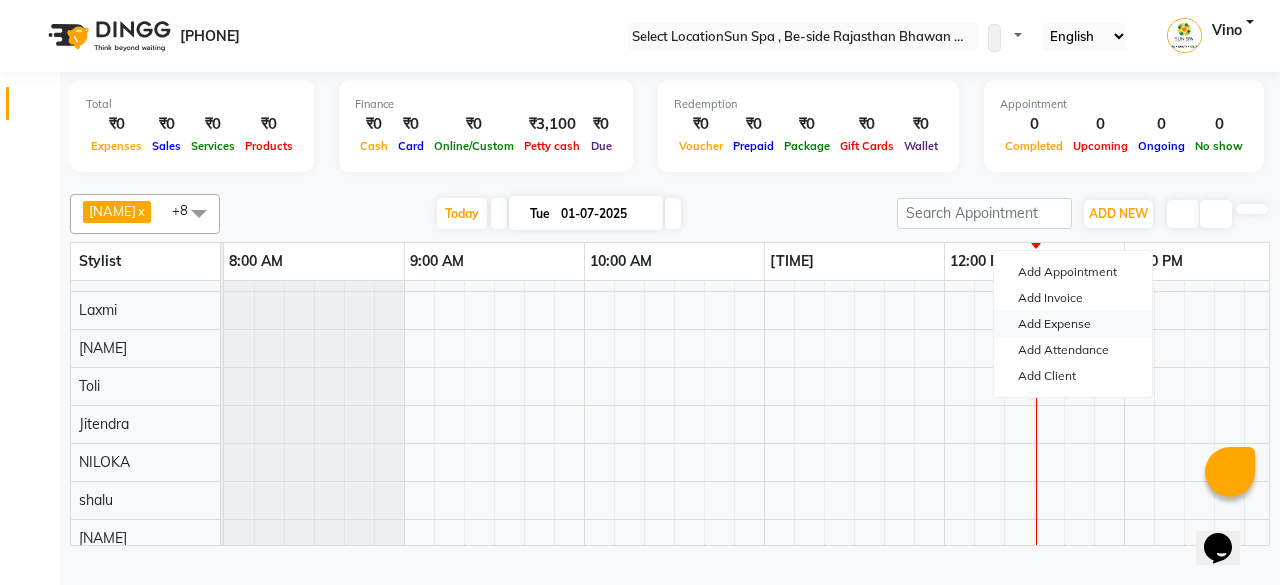 click on "Add Expense" at bounding box center [1073, 324] 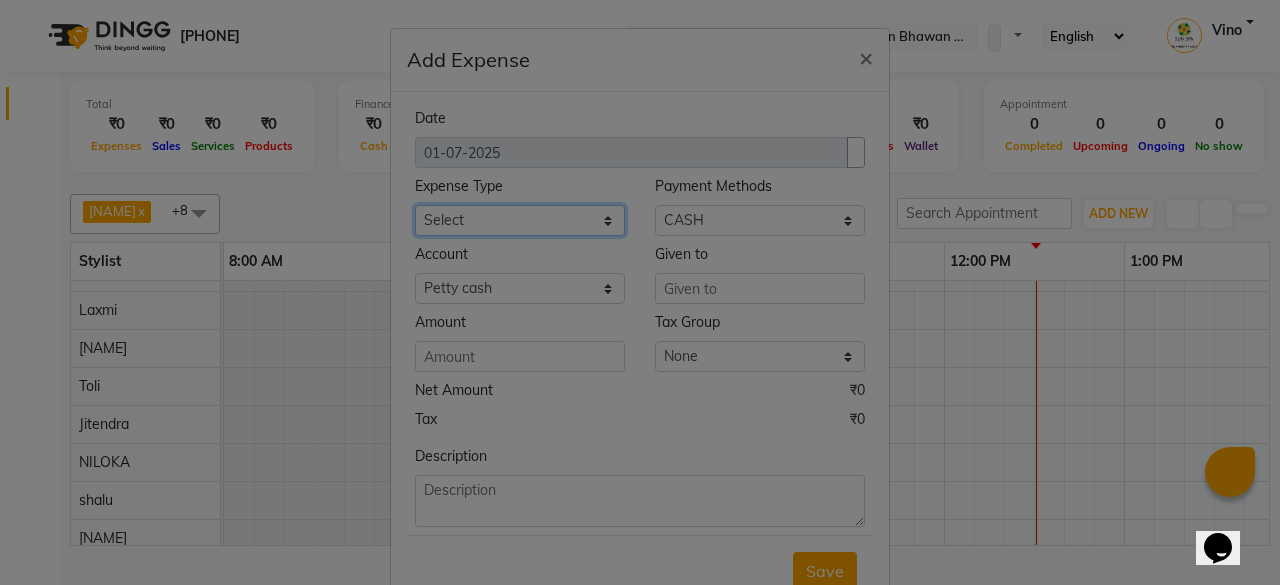 click on "Select Advance Salary Bank charges Car maintenance Cash transfer to bank Cash transfer to hub Client Snacks Events Expance Fuel Incentive JUSTDAIL Loan Repayment Maintenance Marketing Miscellaneous mritunjay singh Other Pantry Product Room Rent staff Salary Shop Rent Staff Snacks Tax Tea & Refreshment Utilities" at bounding box center (520, 220) 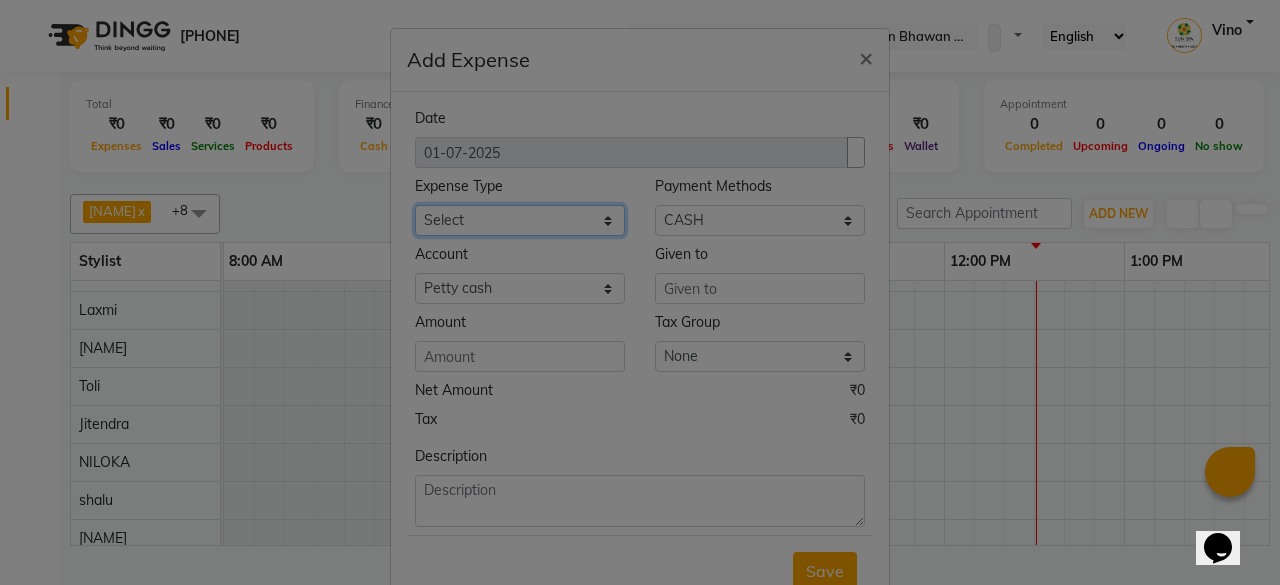select on "12834" 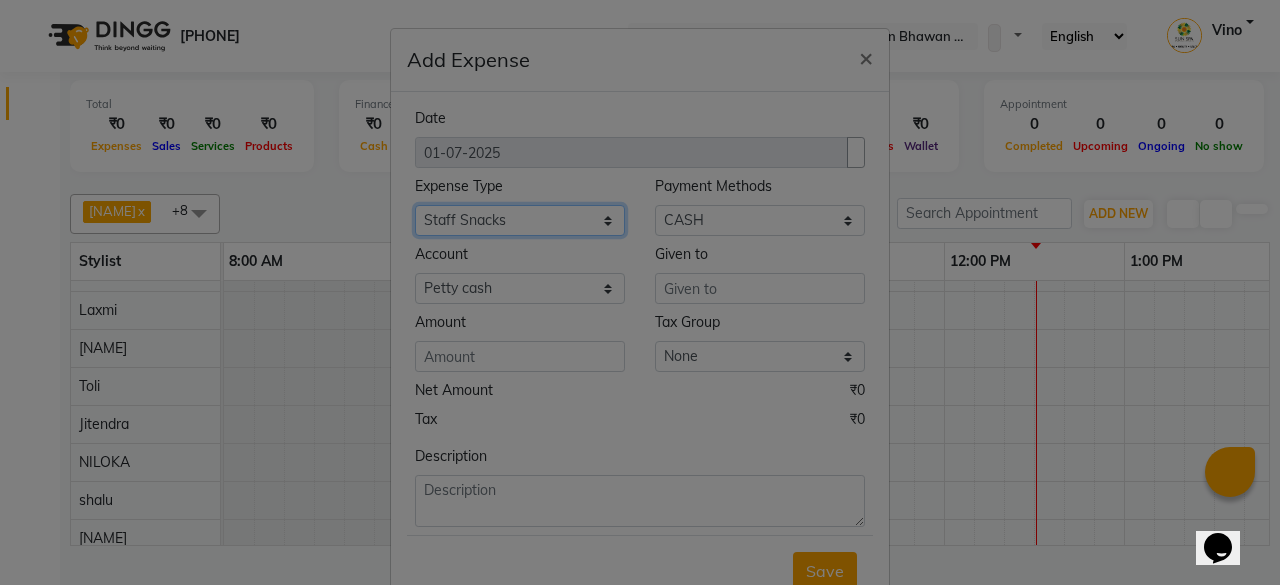 click on "Select Advance Salary Bank charges Car maintenance Cash transfer to bank Cash transfer to hub Client Snacks Events Expance Fuel Incentive JUSTDAIL Loan Repayment Maintenance Marketing Miscellaneous mritunjay singh Other Pantry Product Room Rent staff Salary Shop Rent Staff Snacks Tax Tea & Refreshment Utilities" at bounding box center (520, 220) 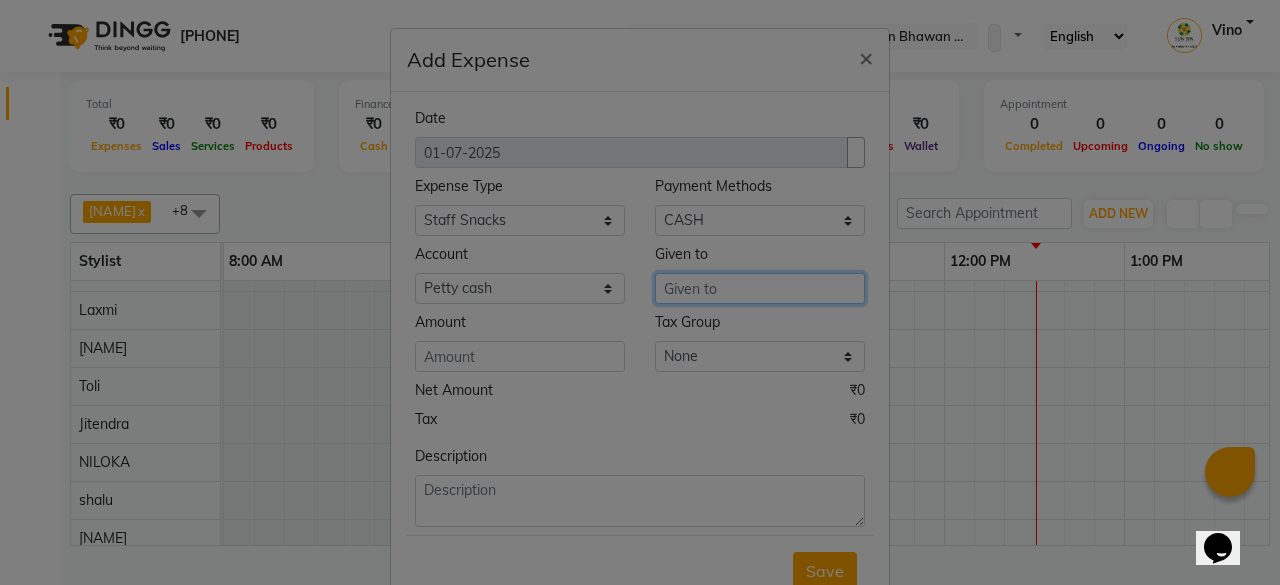 click at bounding box center (760, 288) 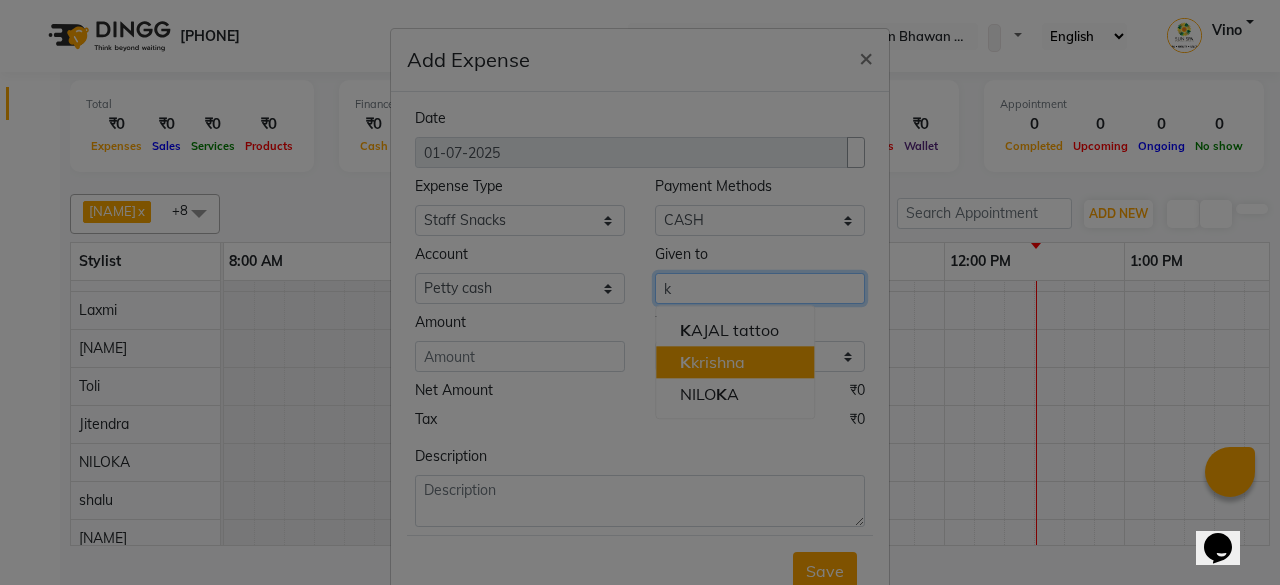 click on "K rishna" at bounding box center [712, 362] 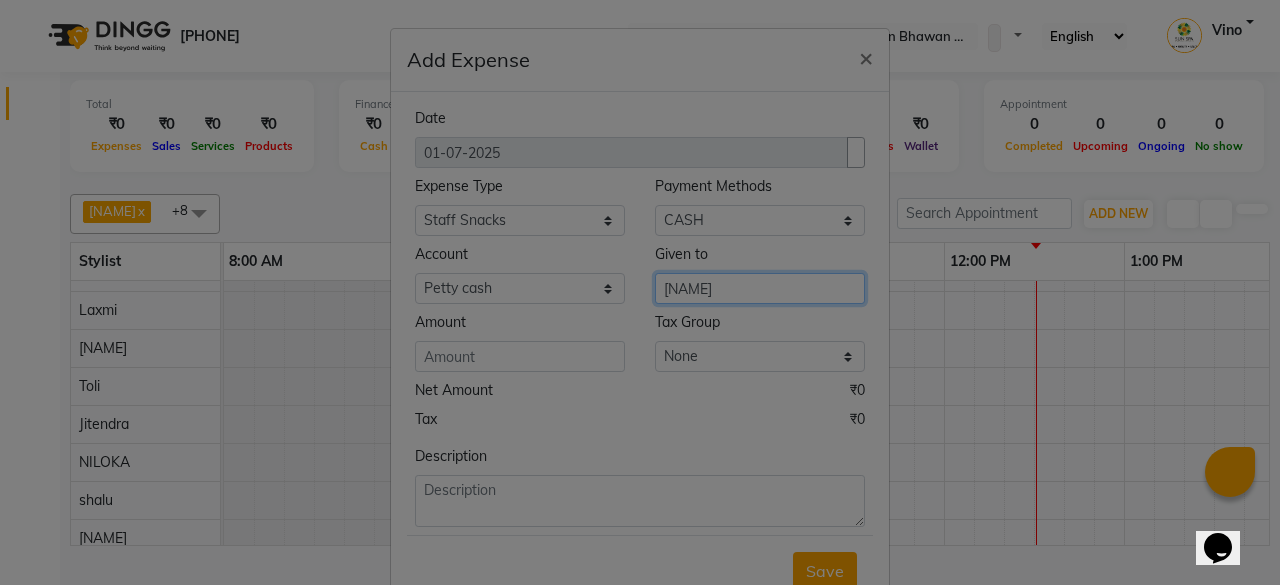type on "[NAME]" 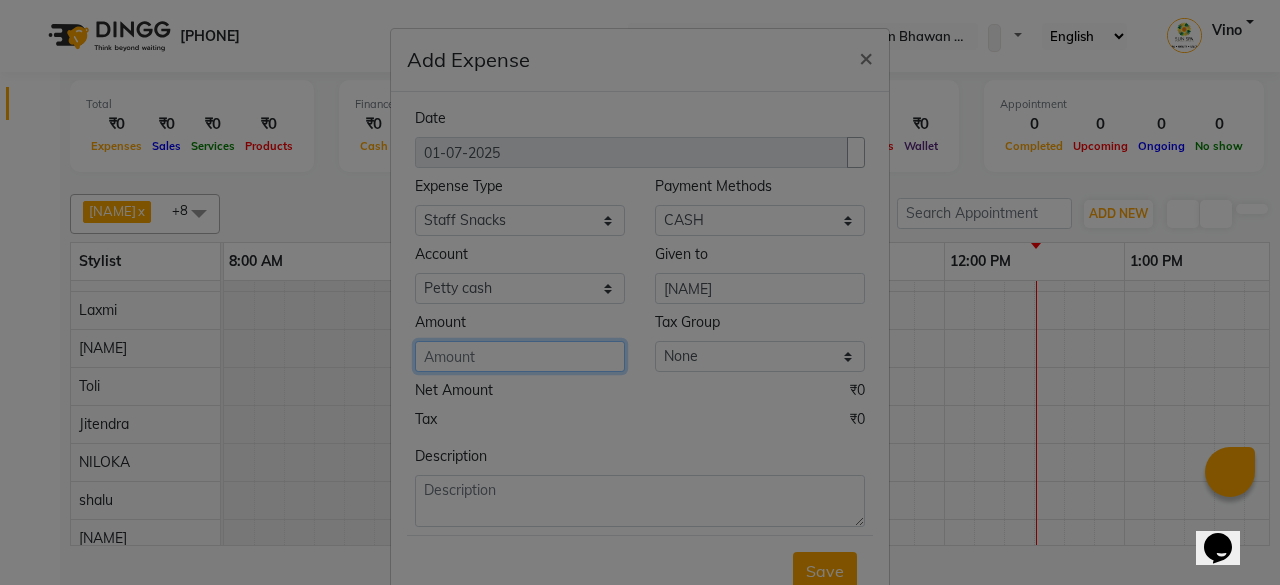 click at bounding box center (520, 356) 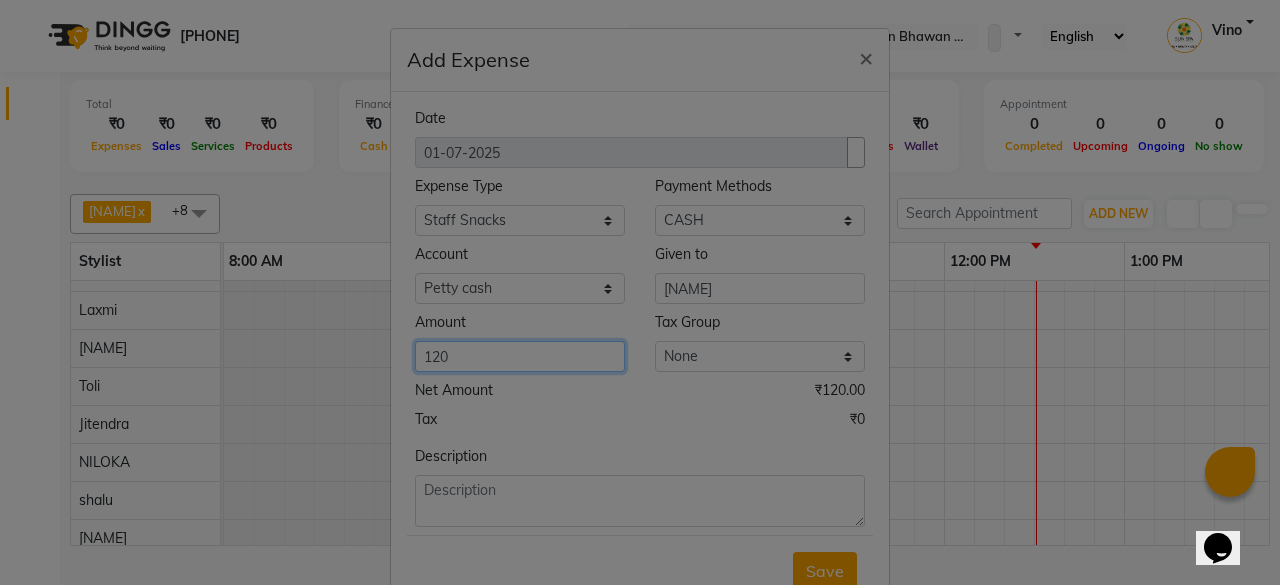 type on "120" 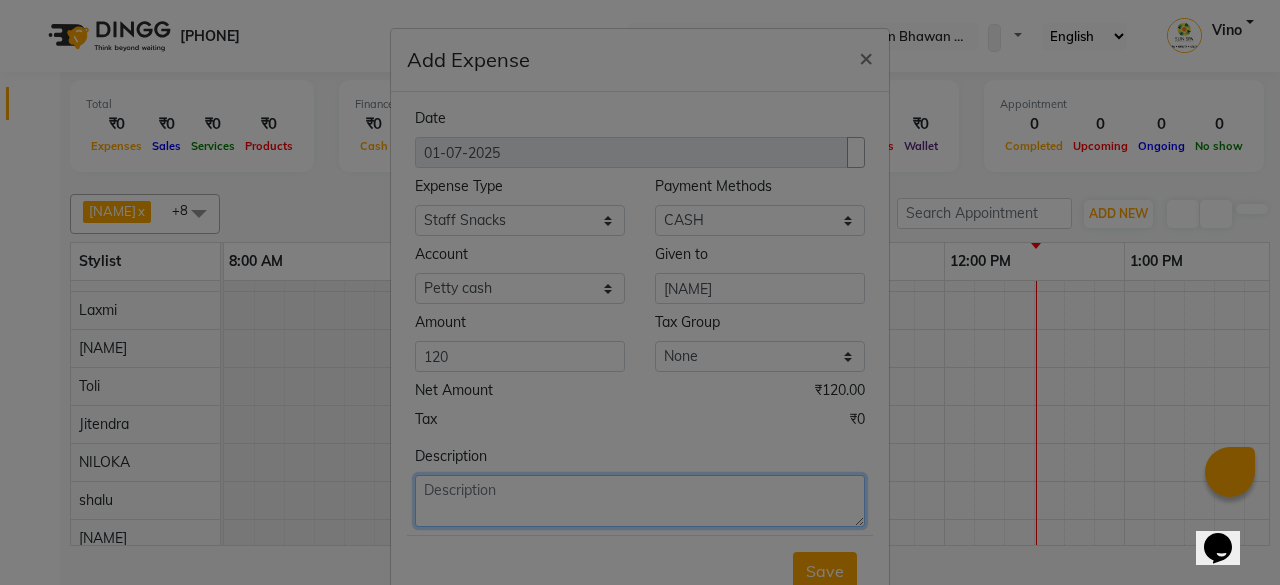 click at bounding box center (640, 501) 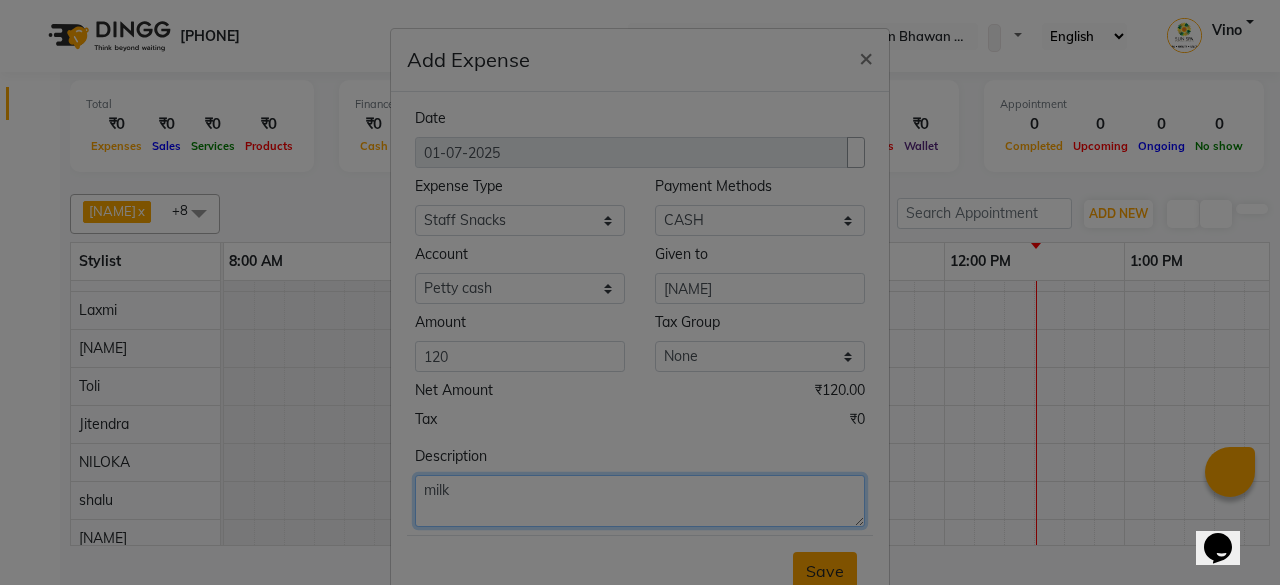 type on "milk" 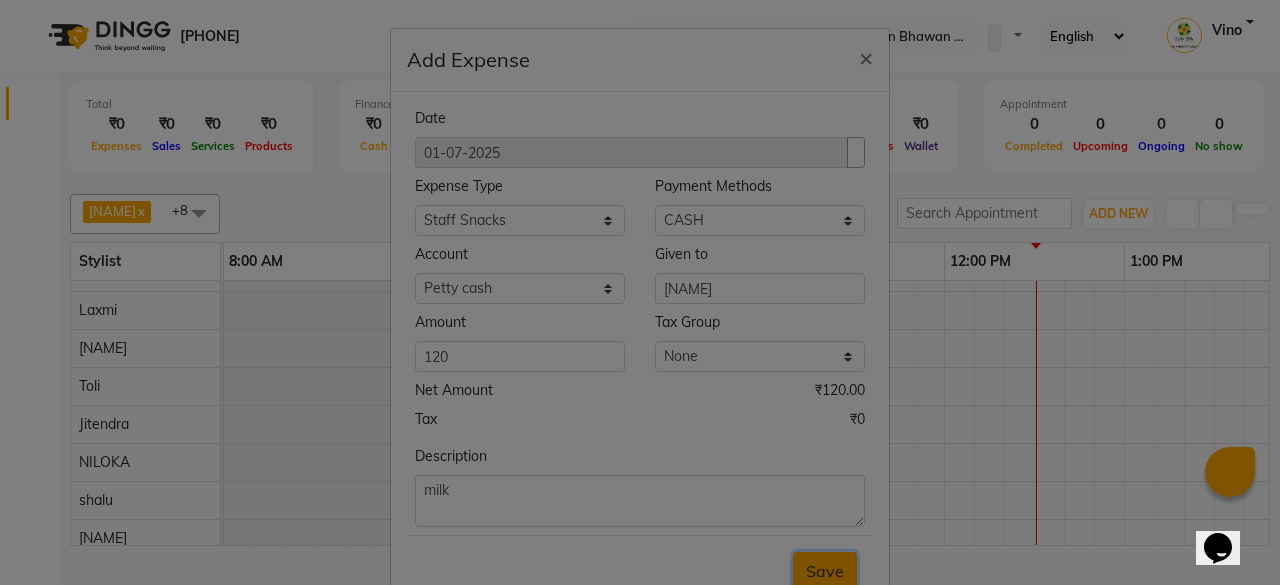 click on "Save" at bounding box center (825, 571) 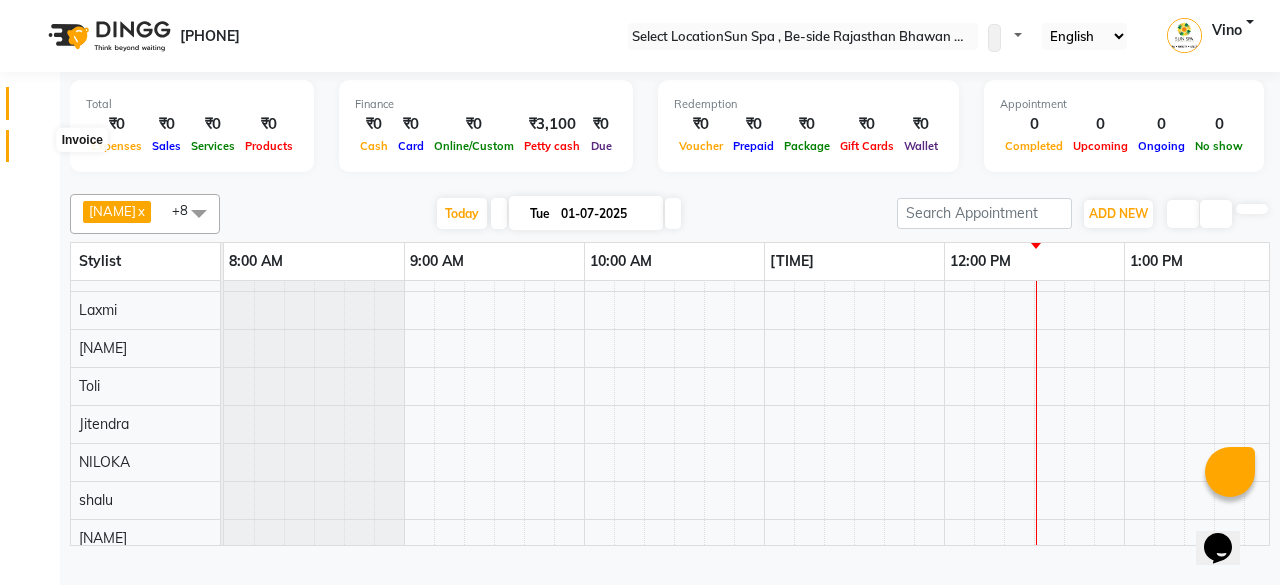 click at bounding box center (38, 151) 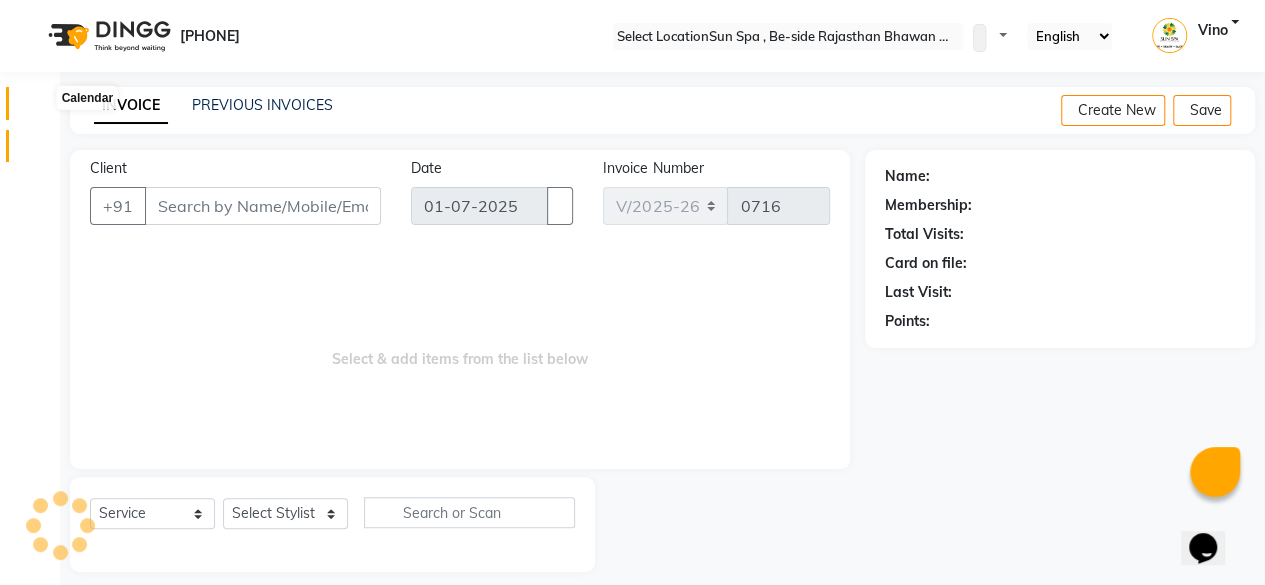 click at bounding box center (37, 108) 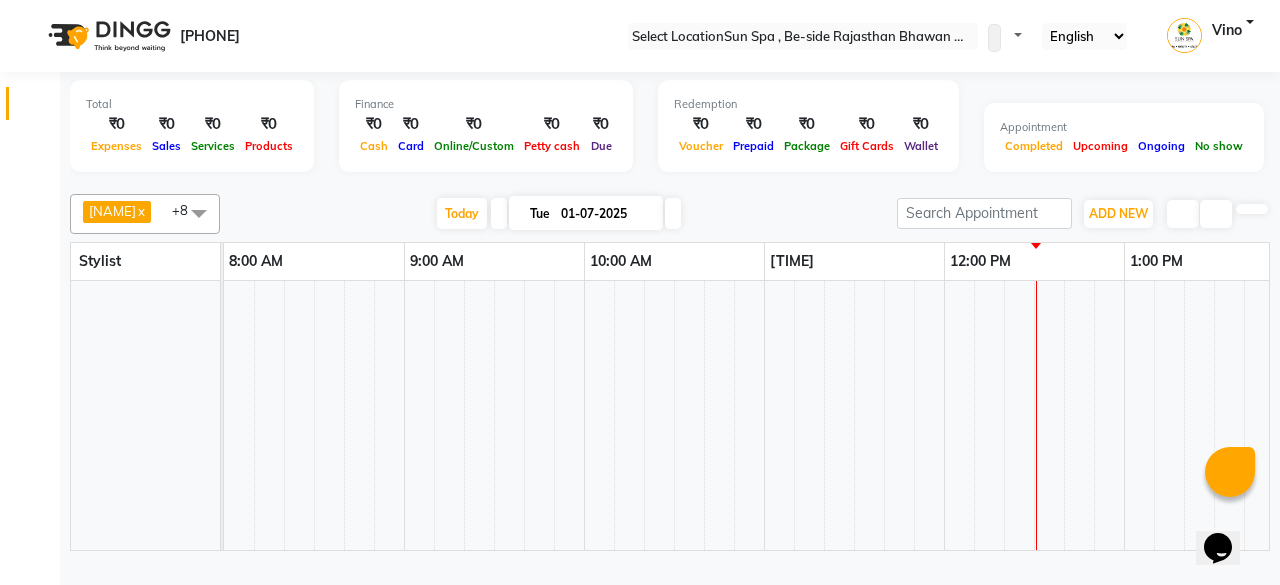 scroll, scrollTop: 27, scrollLeft: 0, axis: vertical 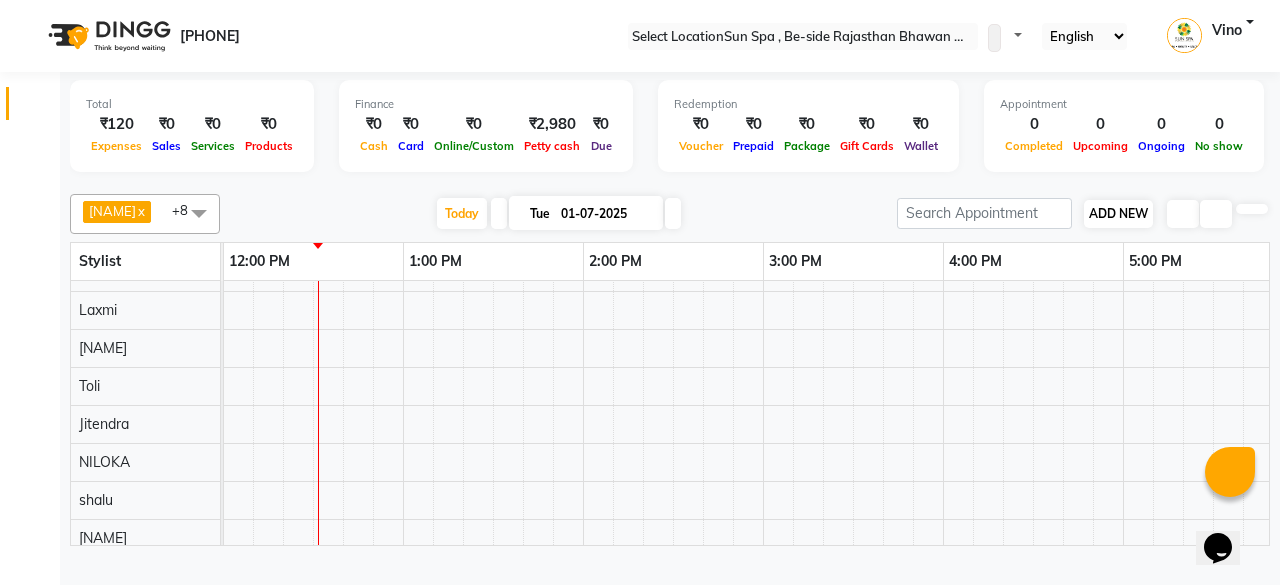 click on "ADD NEW" at bounding box center [1118, 213] 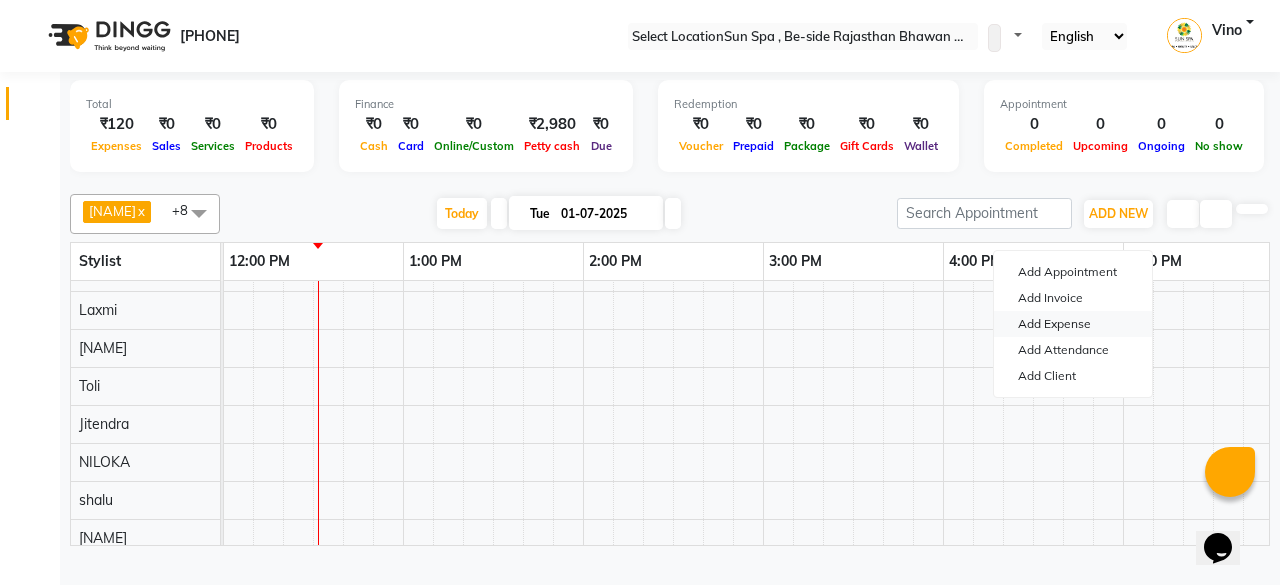 click on "Add Expense" at bounding box center [1073, 324] 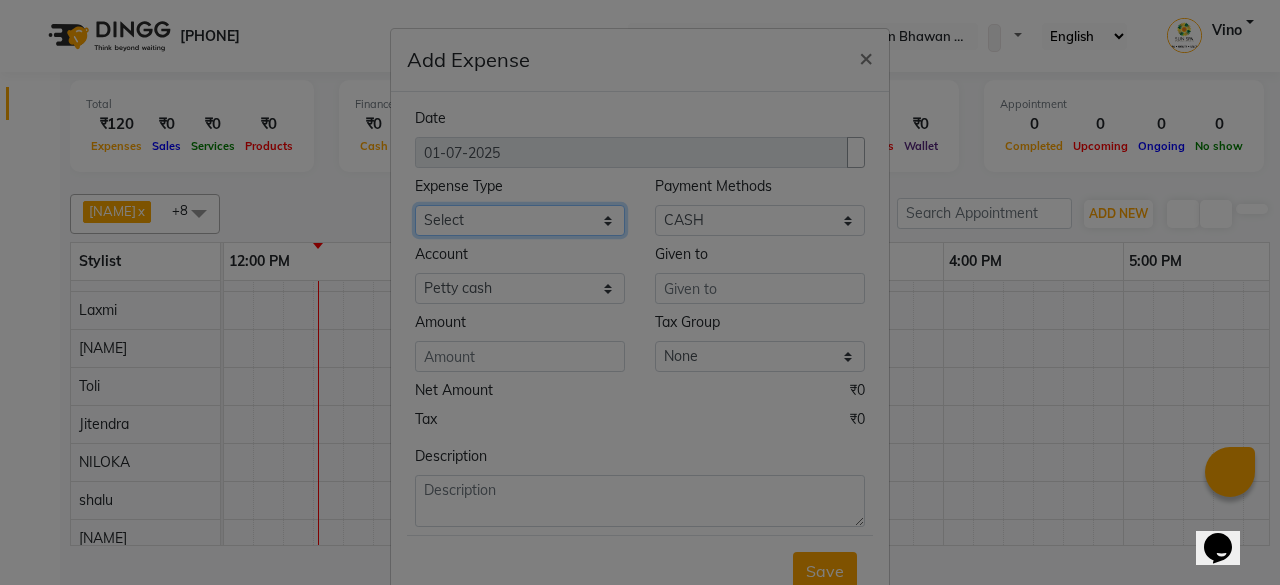 click on "Select Advance Salary Bank charges Car maintenance Cash transfer to bank Cash transfer to hub Client Snacks Events Expance Fuel Incentive JUSTDAIL Loan Repayment Maintenance Marketing Miscellaneous mritunjay singh Other Pantry Product Room Rent staff Salary Shop Rent Staff Snacks Tax Tea & Refreshment Utilities" at bounding box center [520, 220] 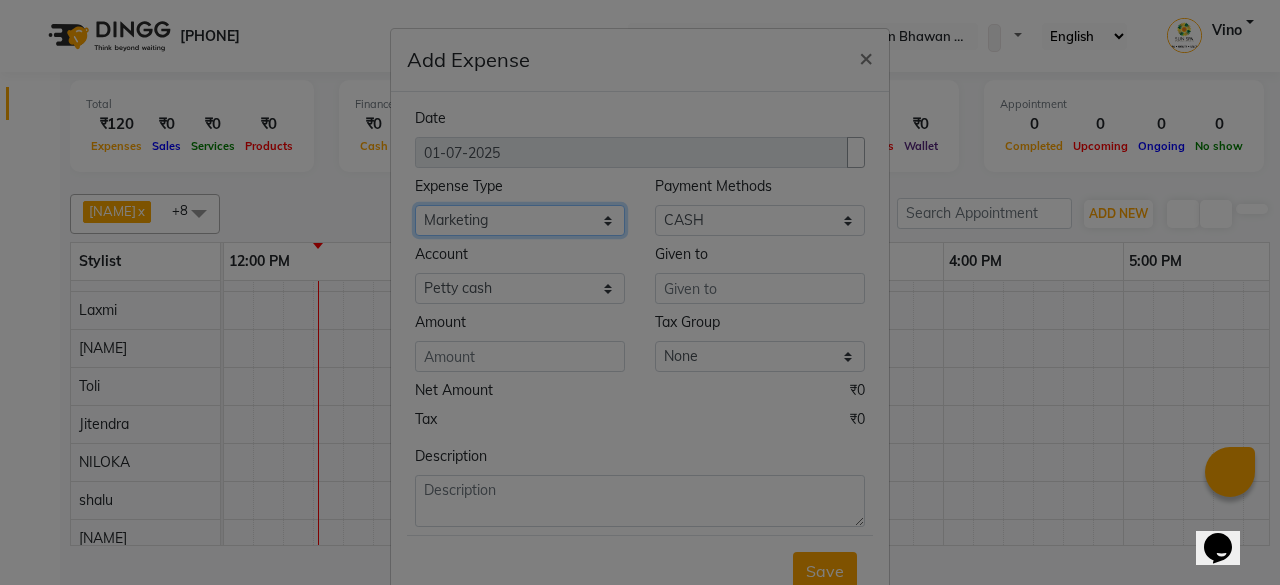 click on "Select Advance Salary Bank charges Car maintenance Cash transfer to bank Cash transfer to hub Client Snacks Events Expance Fuel Incentive JUSTDAIL Loan Repayment Maintenance Marketing Miscellaneous mritunjay singh Other Pantry Product Room Rent staff Salary Shop Rent Staff Snacks Tax Tea & Refreshment Utilities" at bounding box center [520, 220] 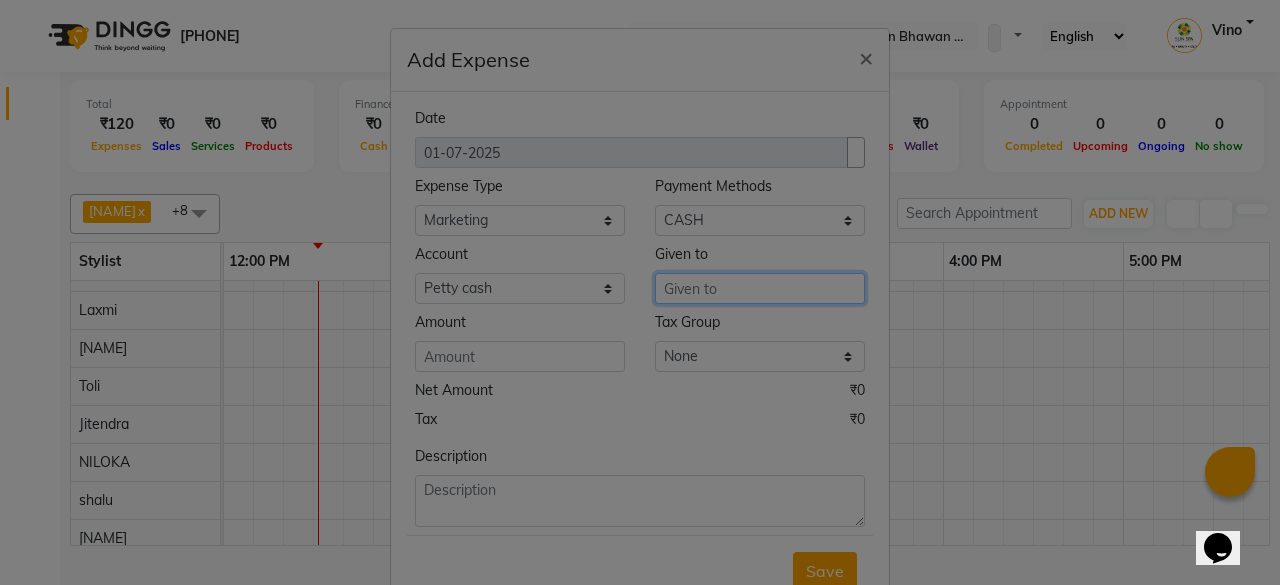 click at bounding box center [760, 288] 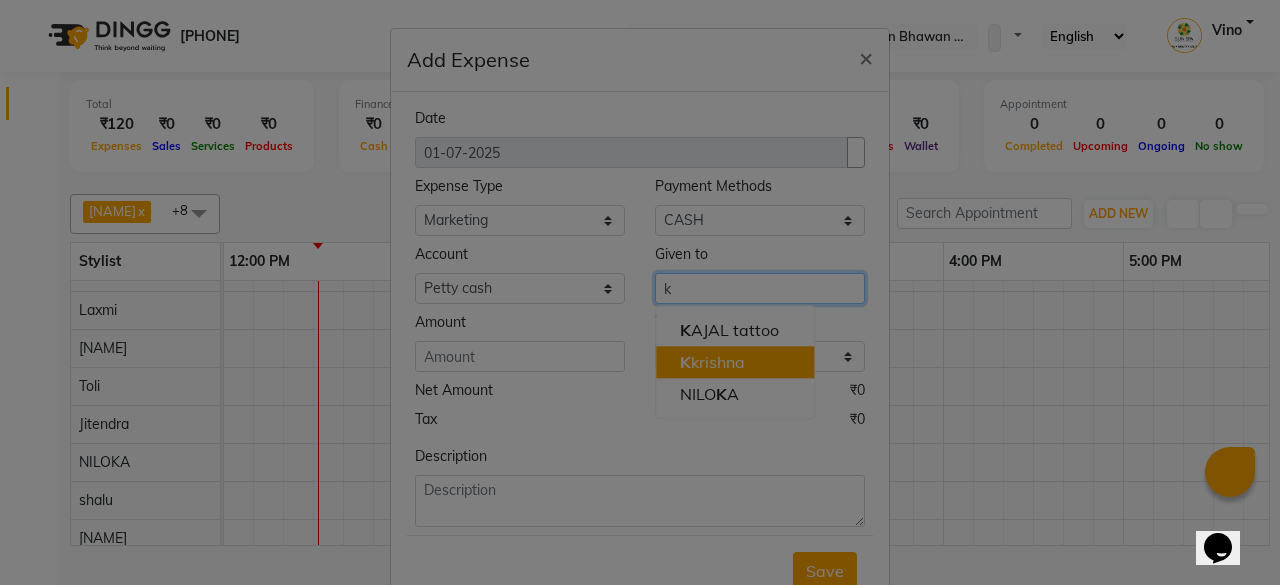 click on "K rishna" at bounding box center (712, 362) 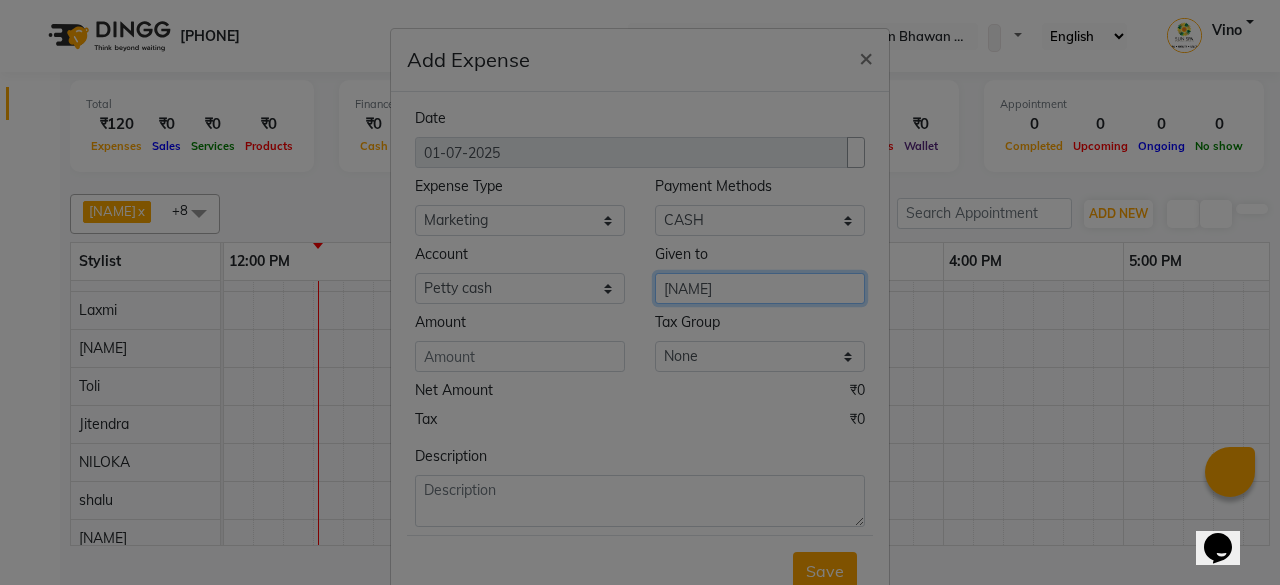 type on "[NAME]" 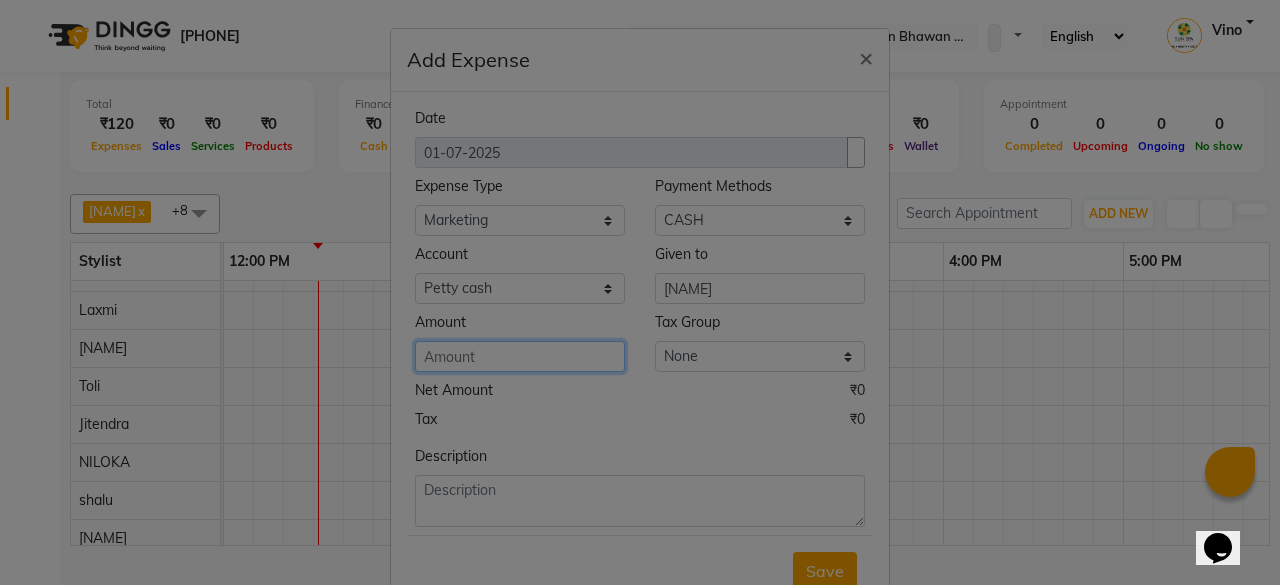 click at bounding box center [520, 356] 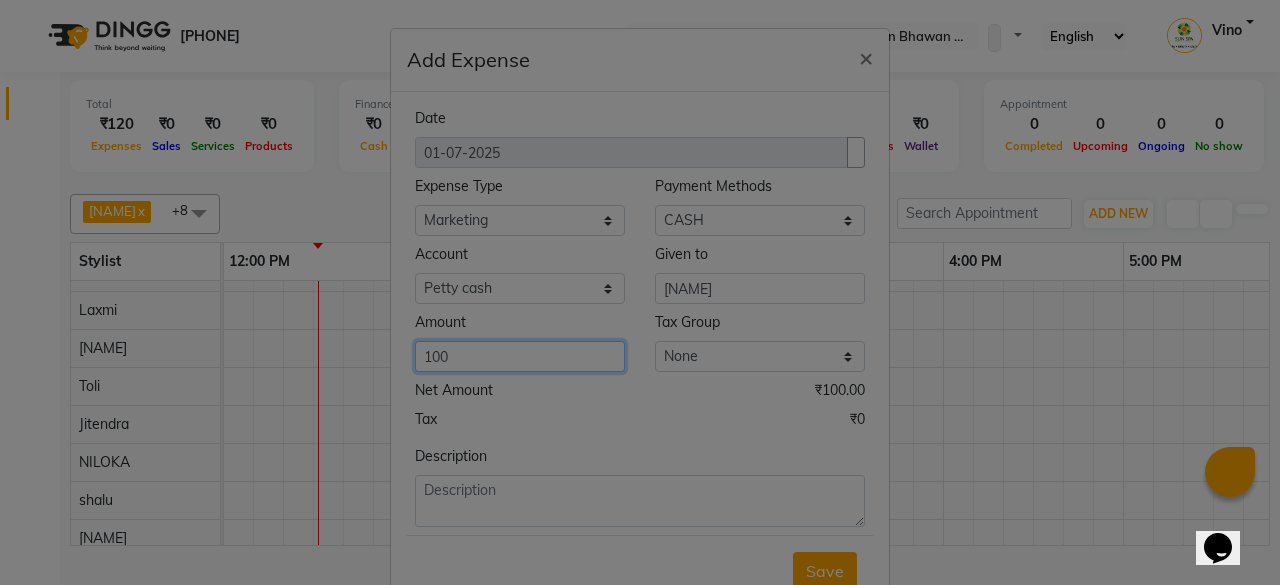 type on "100" 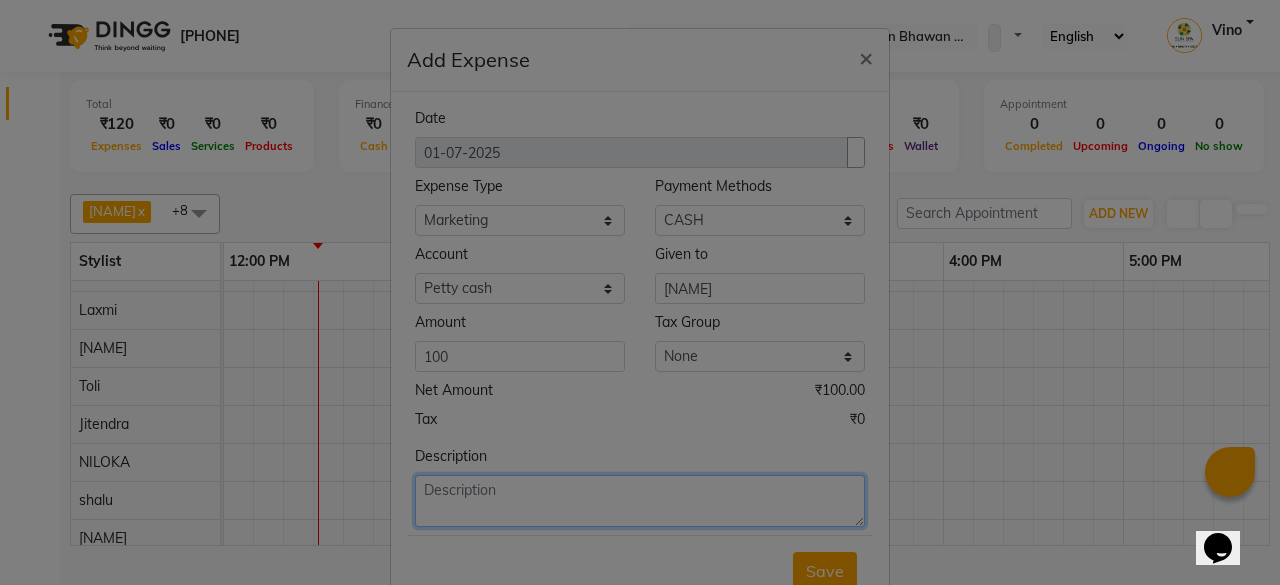click at bounding box center (640, 501) 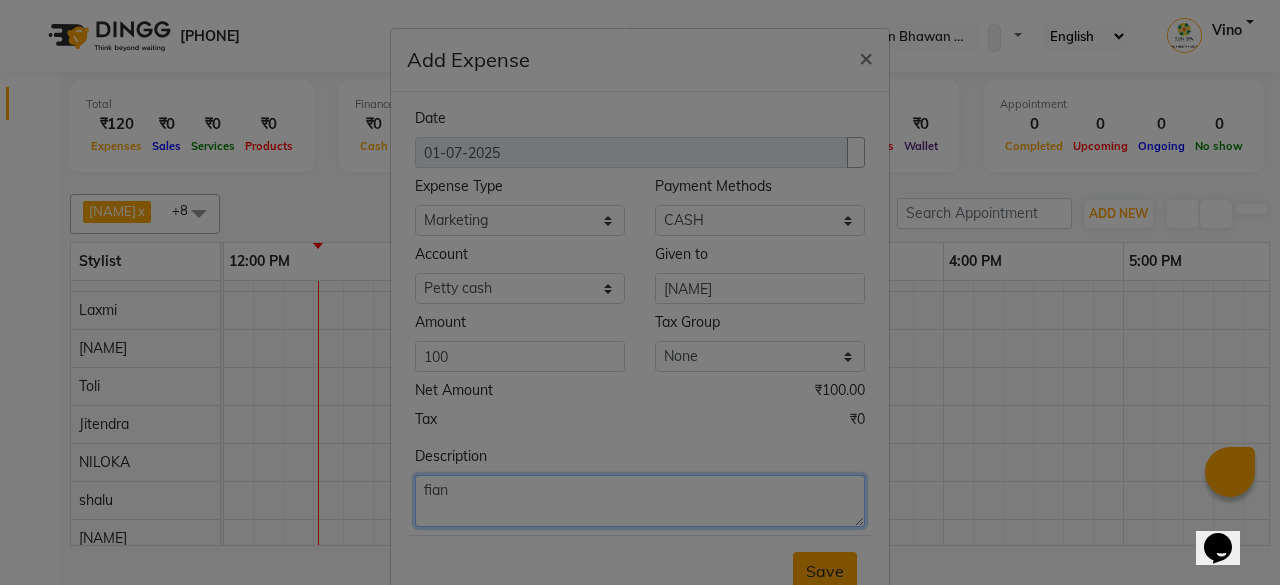 type on "fian" 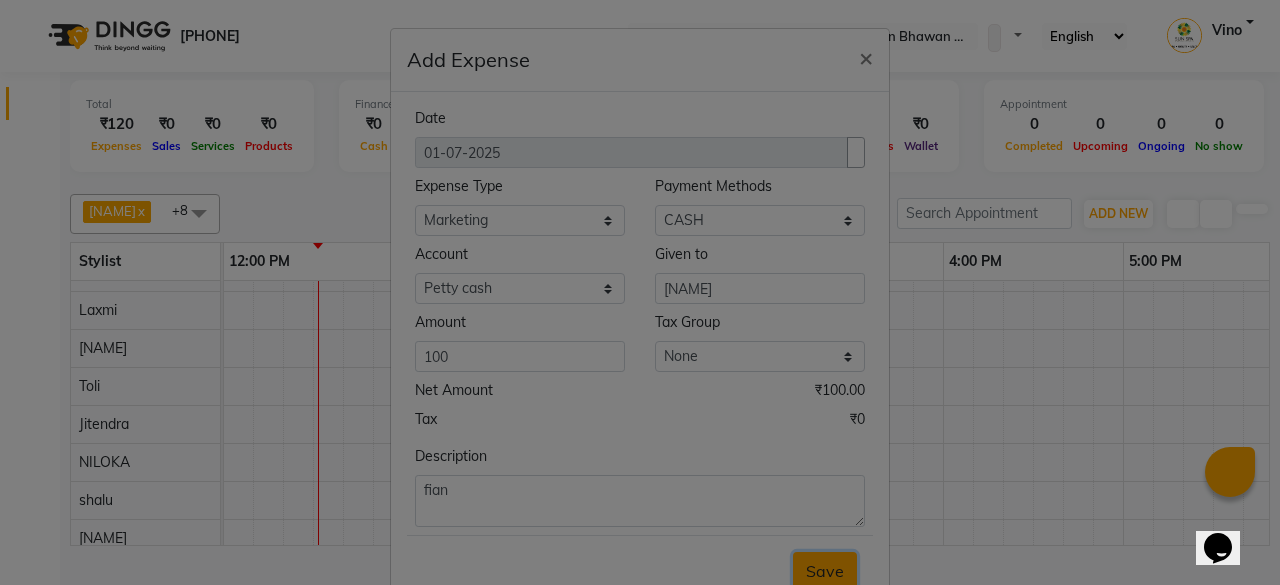 click on "Save" at bounding box center [825, 571] 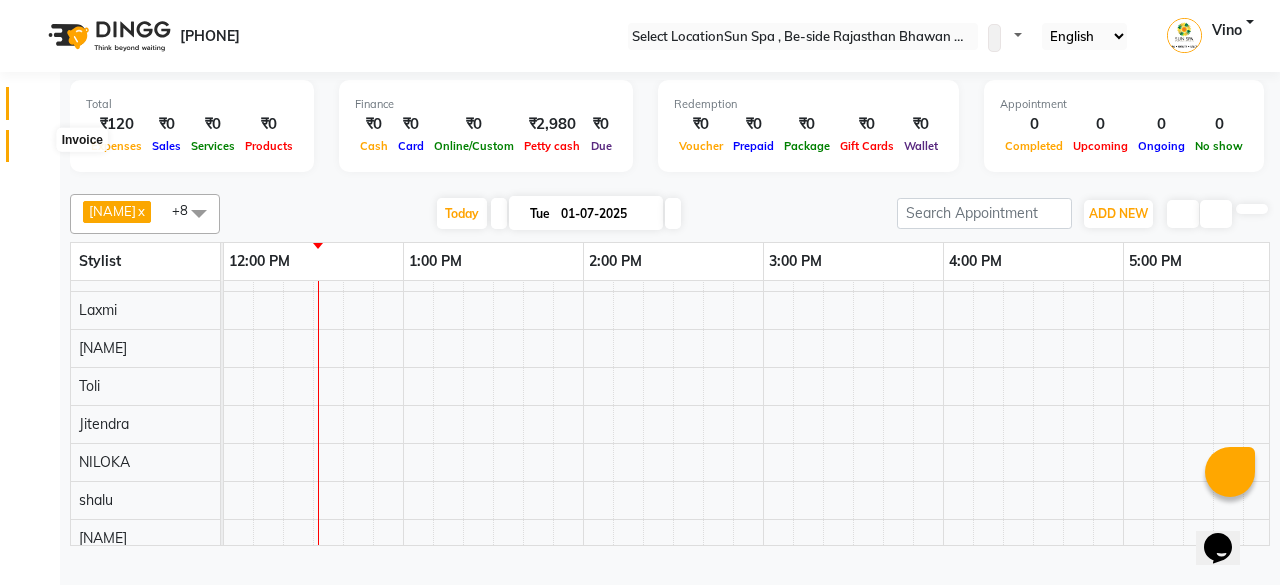 click at bounding box center [37, 151] 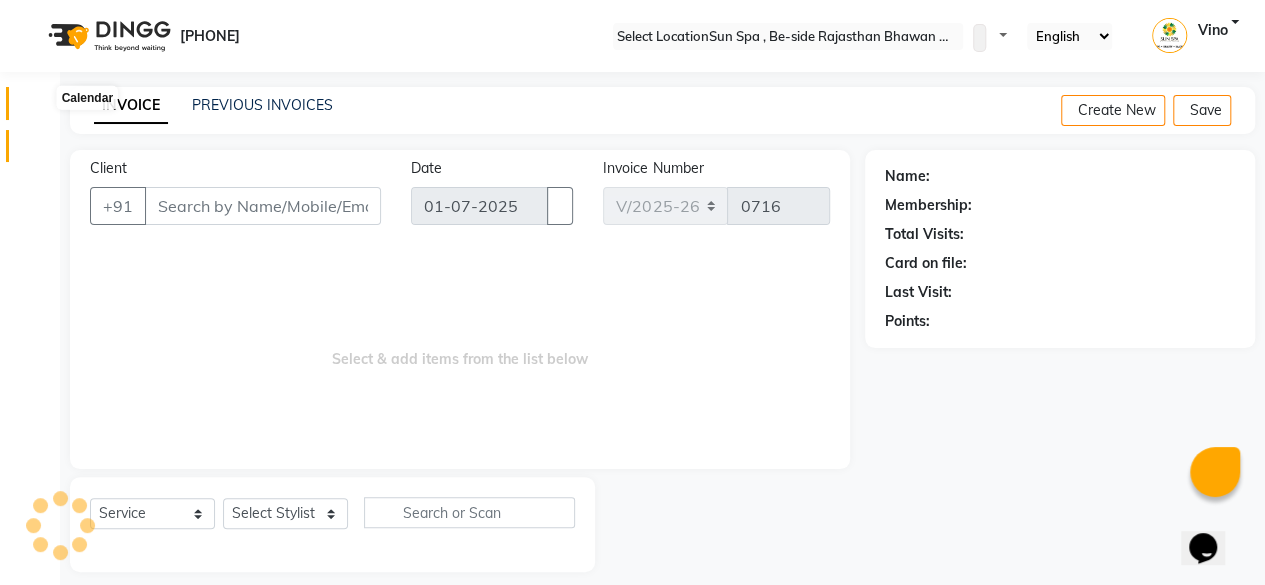 click at bounding box center (38, 108) 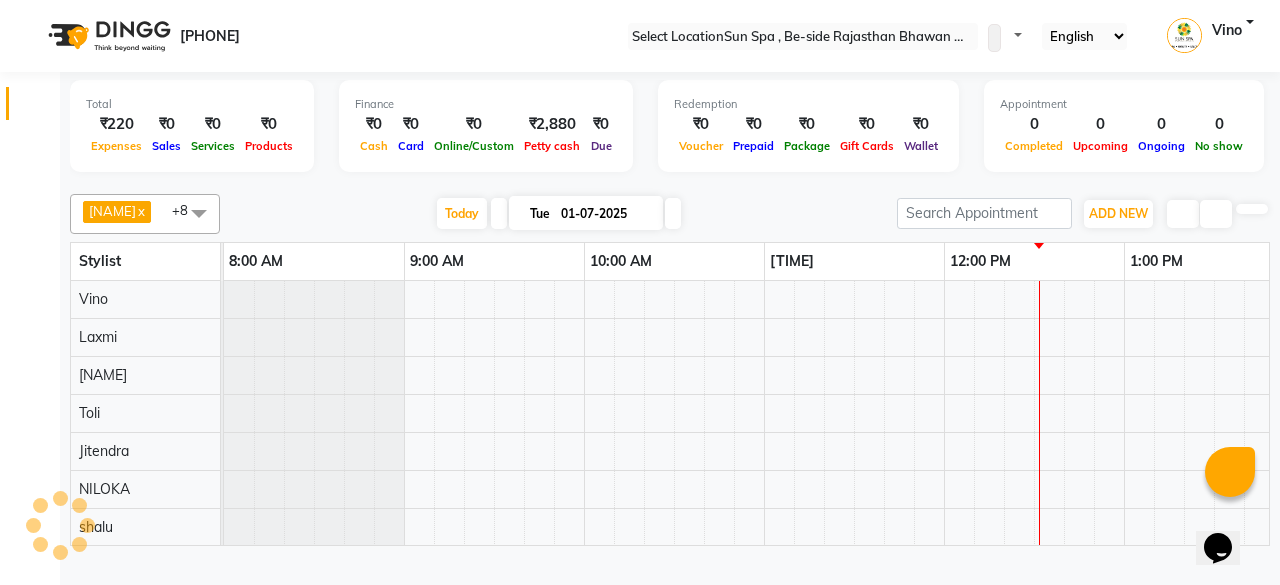 scroll, scrollTop: 0, scrollLeft: 721, axis: horizontal 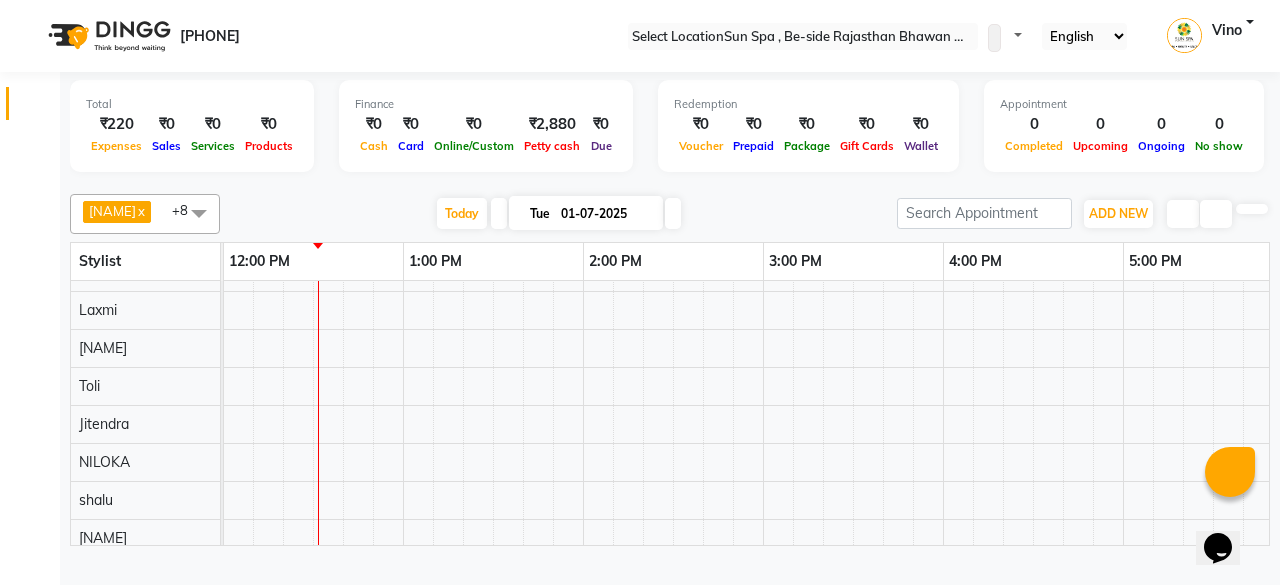 click at bounding box center (670, 182) 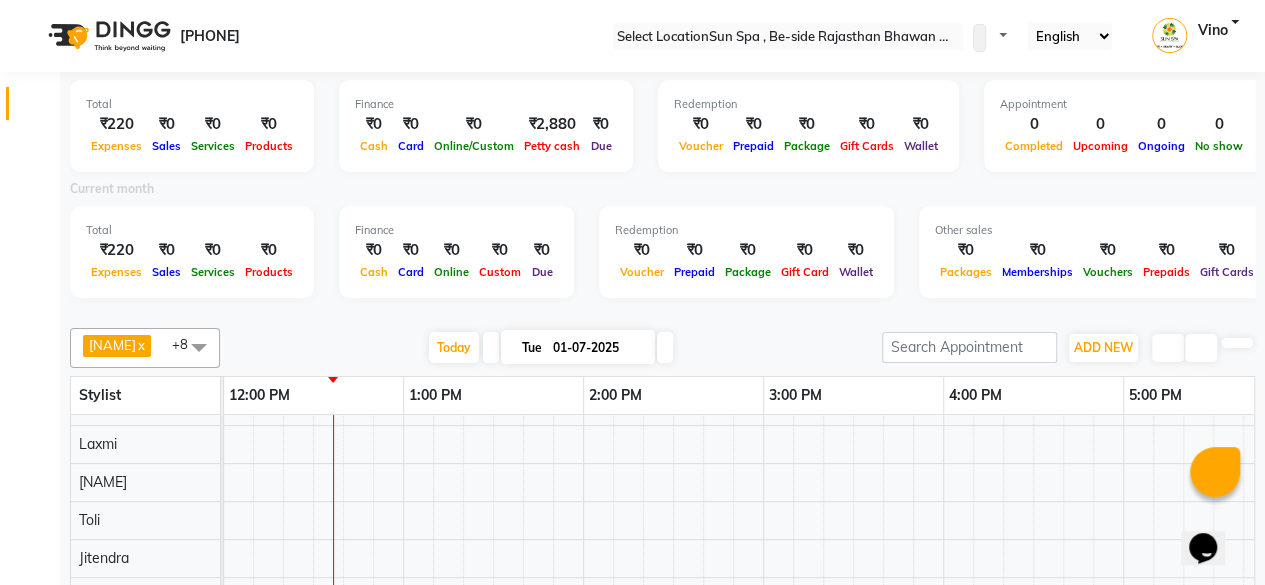 click at bounding box center [663, 312] 